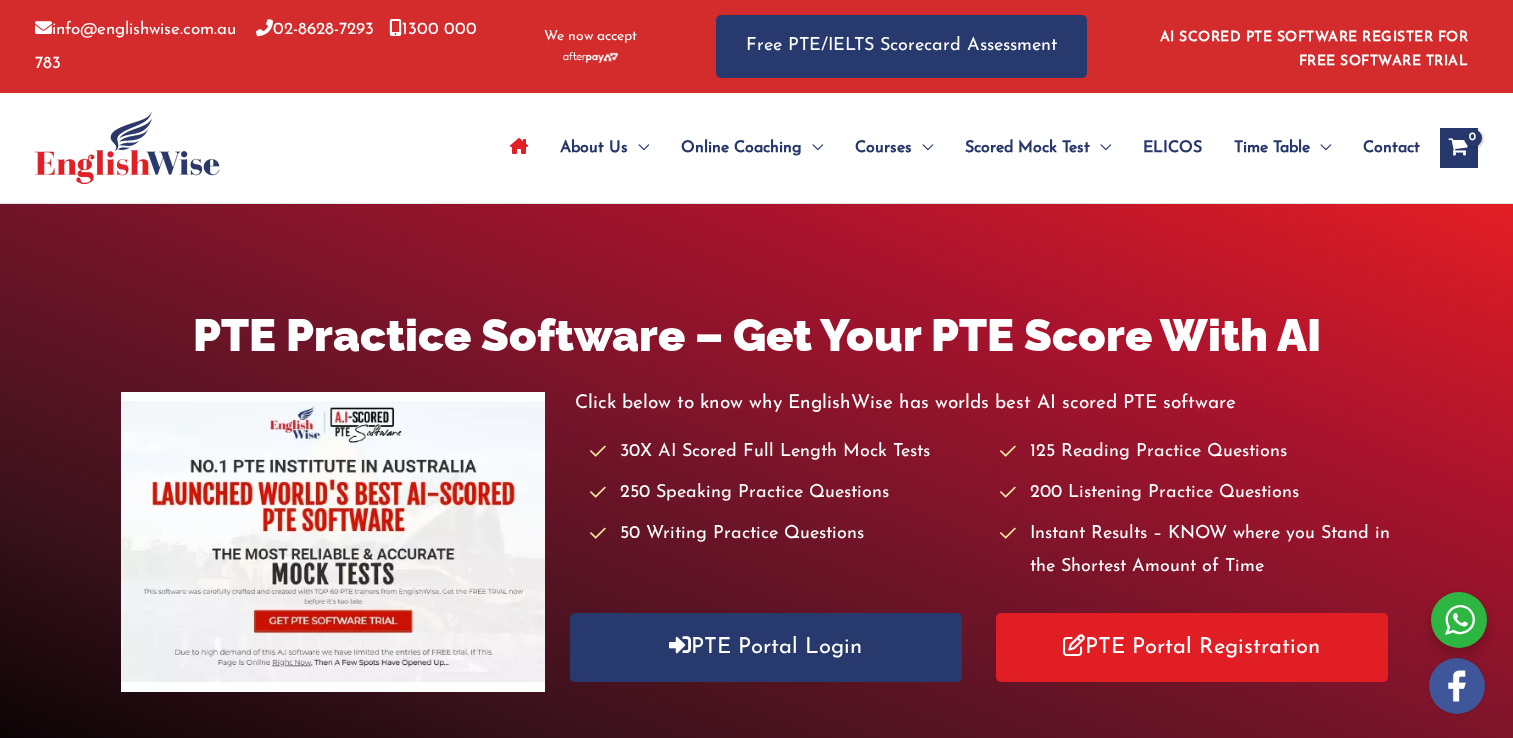 scroll, scrollTop: 0, scrollLeft: 0, axis: both 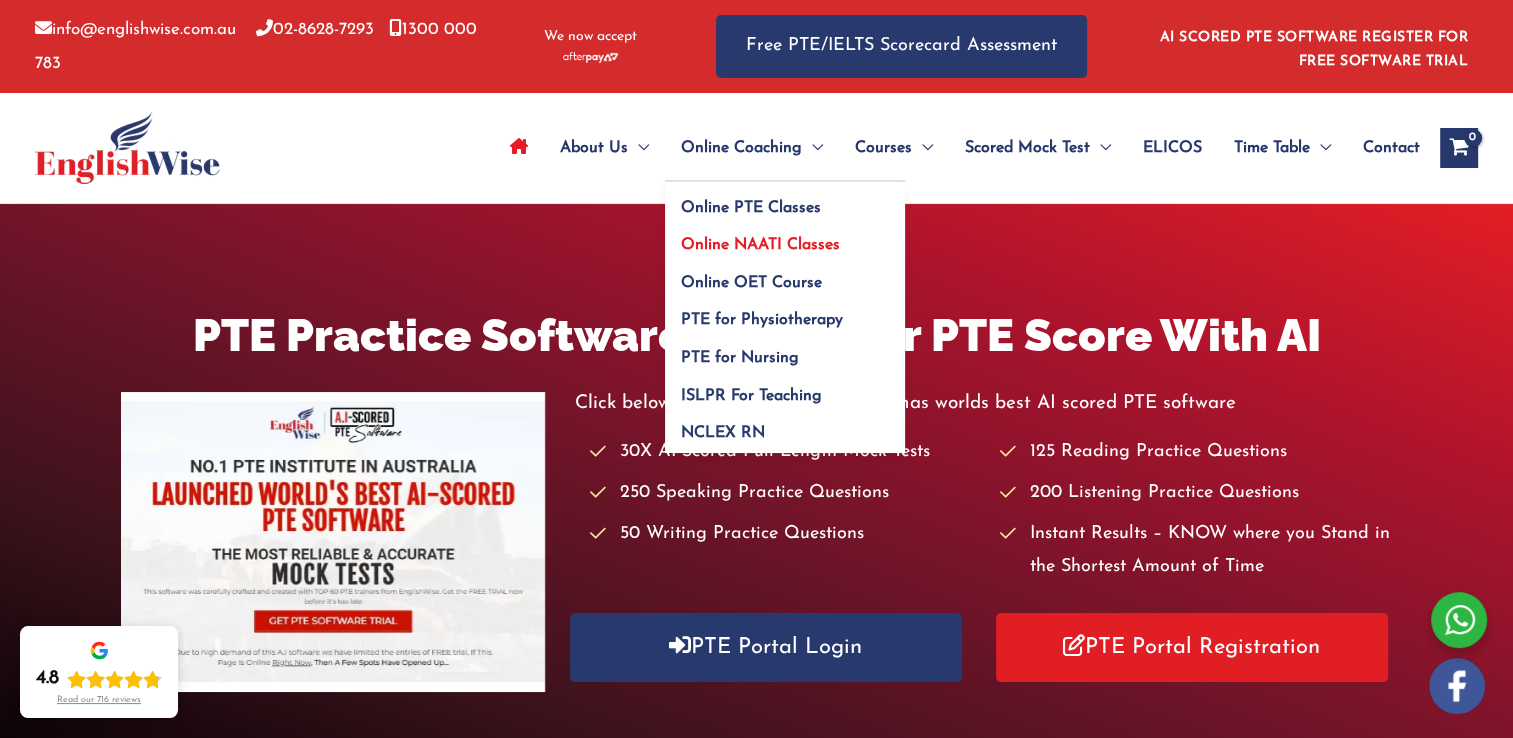 click on "Online NAATI Classes" at bounding box center (760, 245) 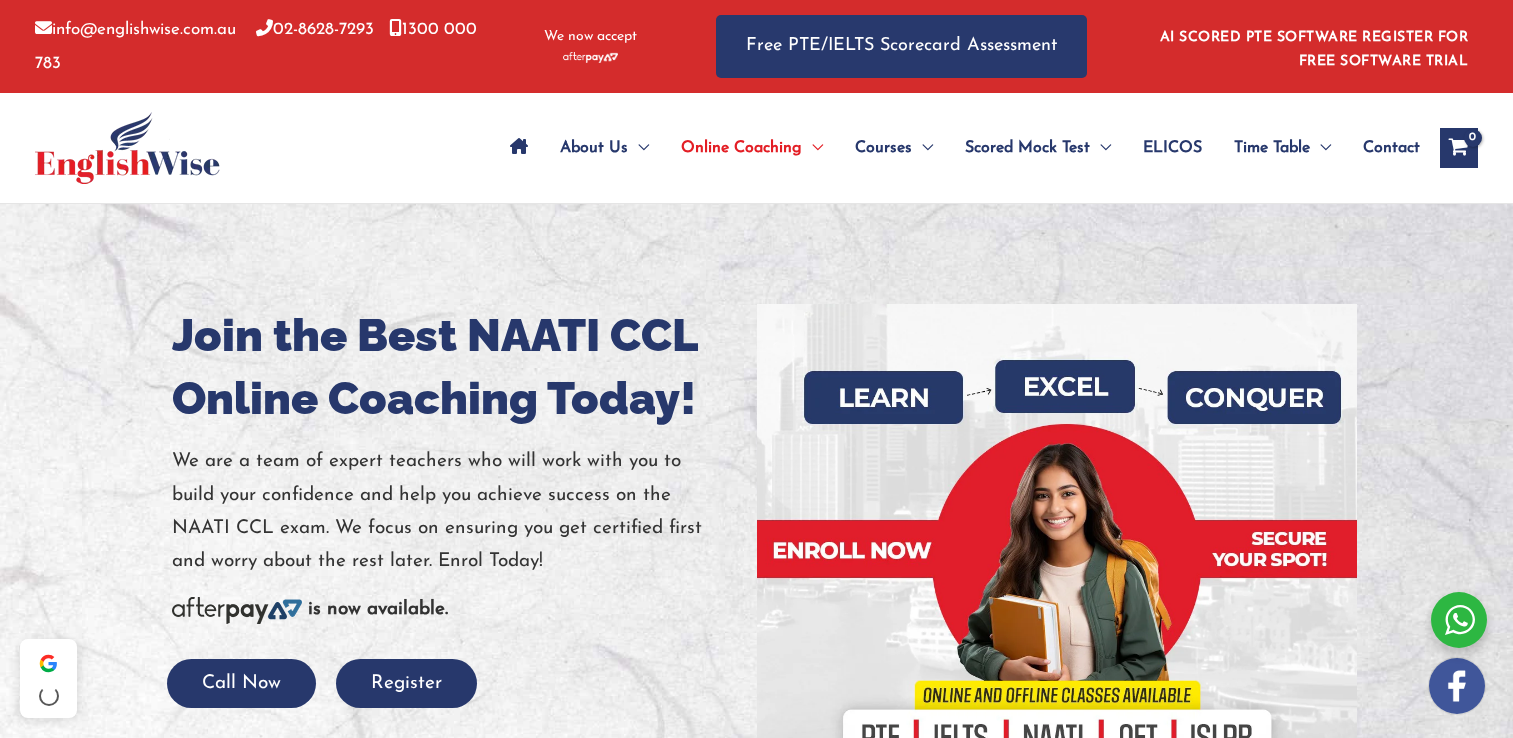 scroll, scrollTop: 167, scrollLeft: 0, axis: vertical 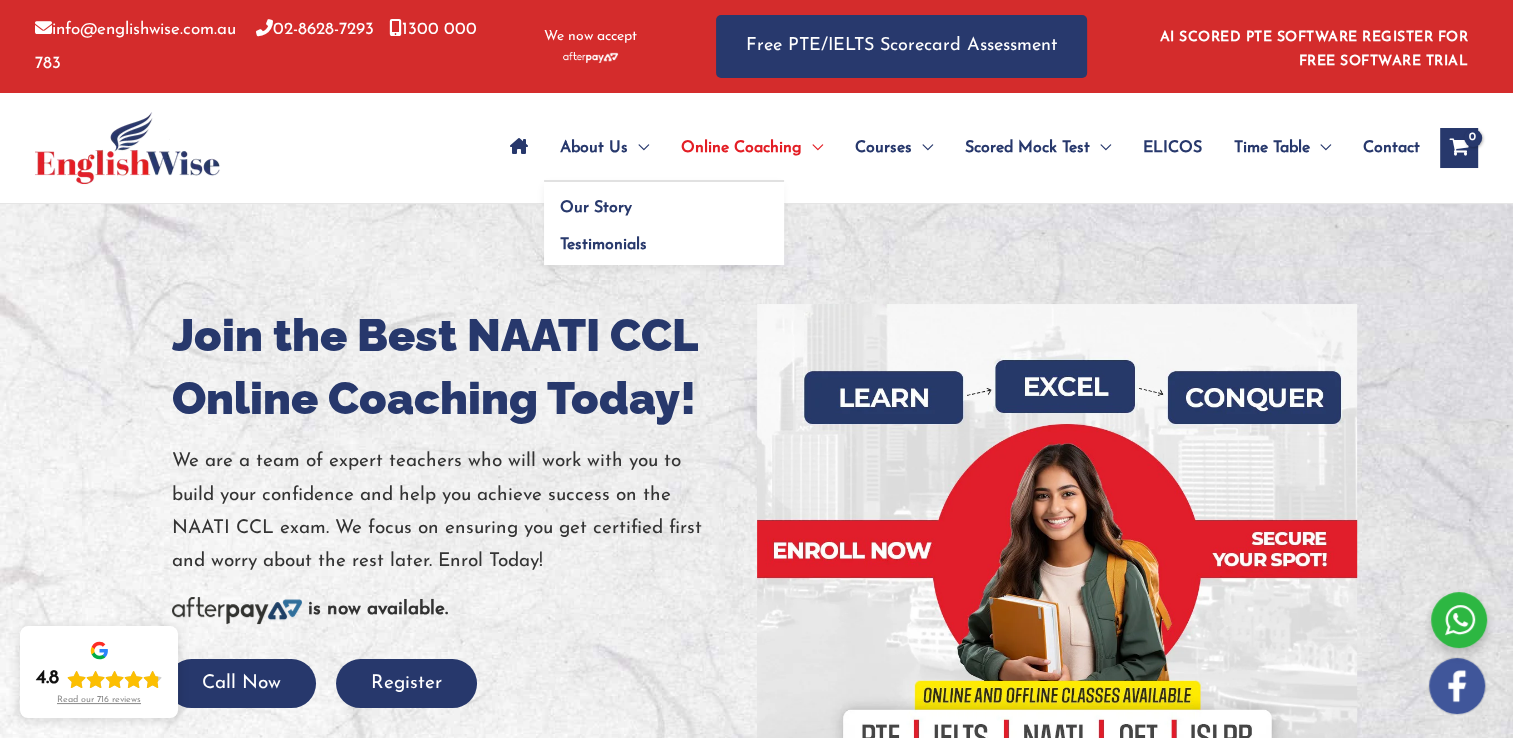 click on "About Us" at bounding box center [594, 148] 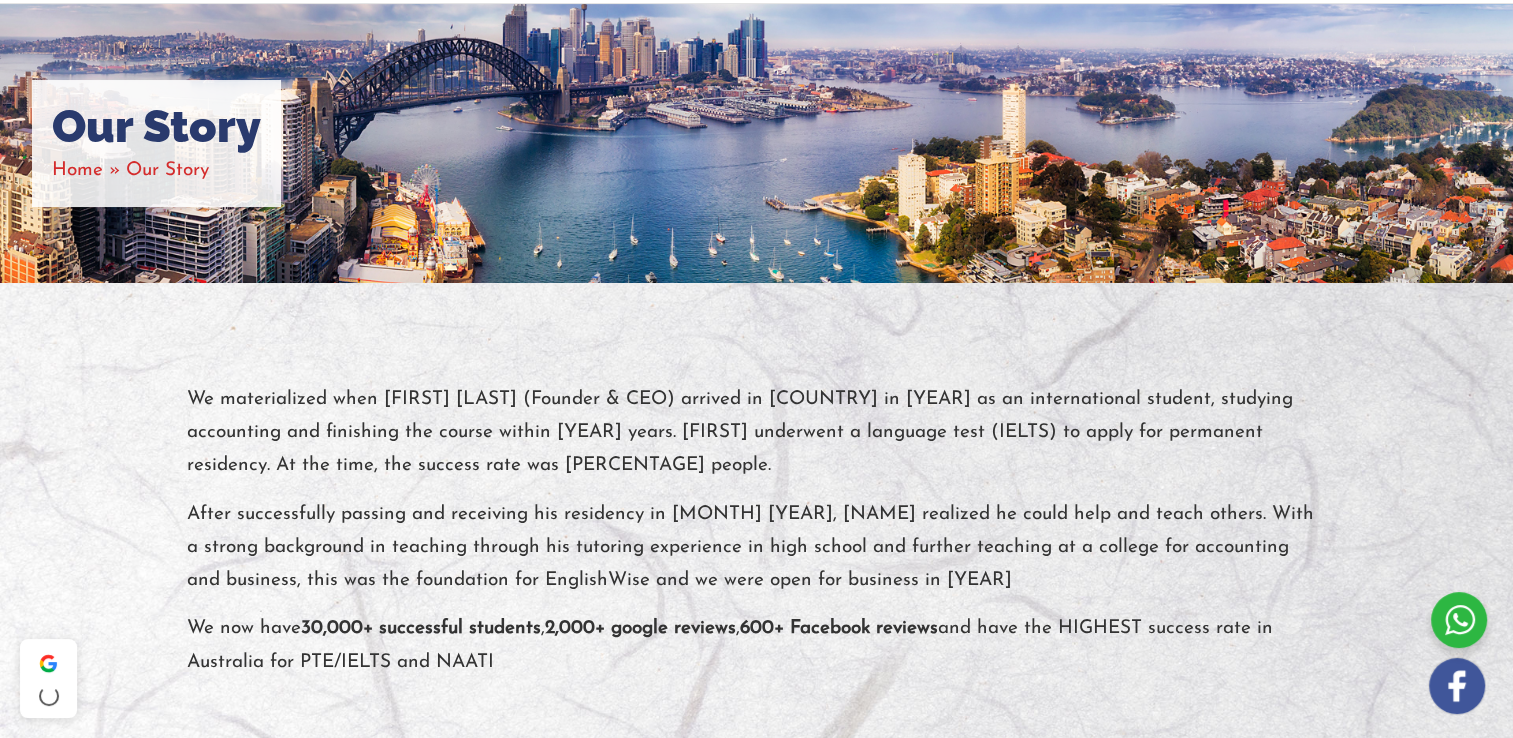 scroll, scrollTop: 0, scrollLeft: 0, axis: both 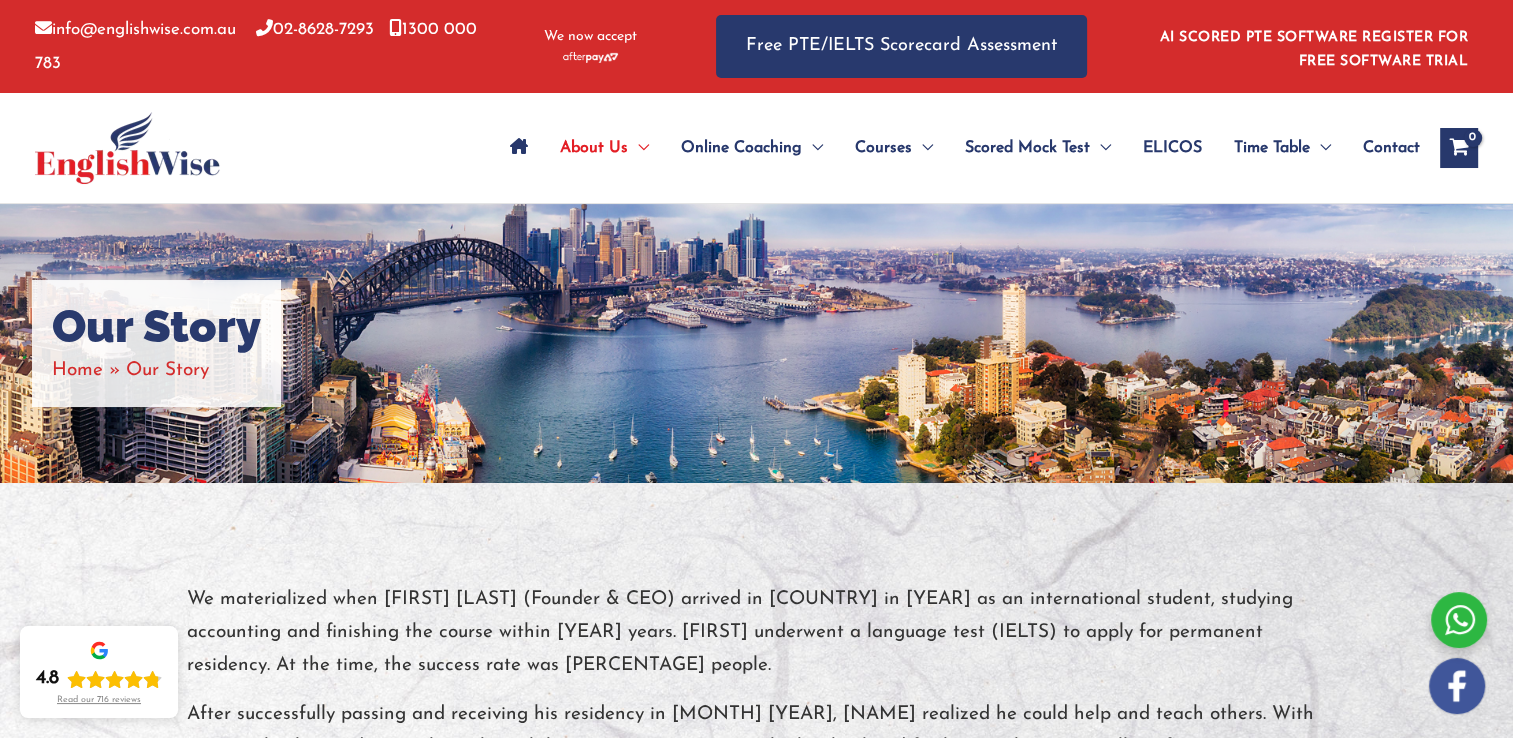 click on "Contact" at bounding box center [1391, 148] 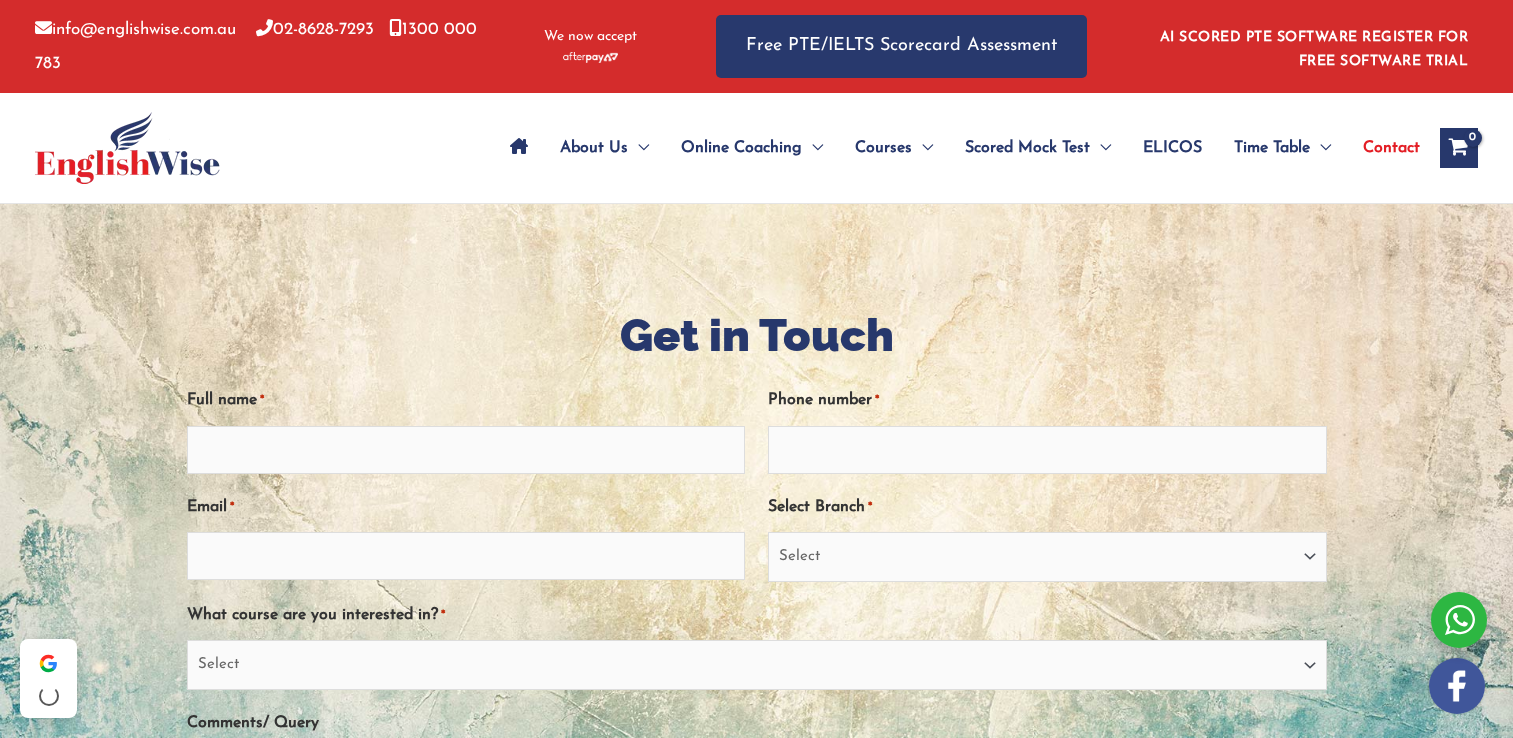 scroll, scrollTop: 0, scrollLeft: 0, axis: both 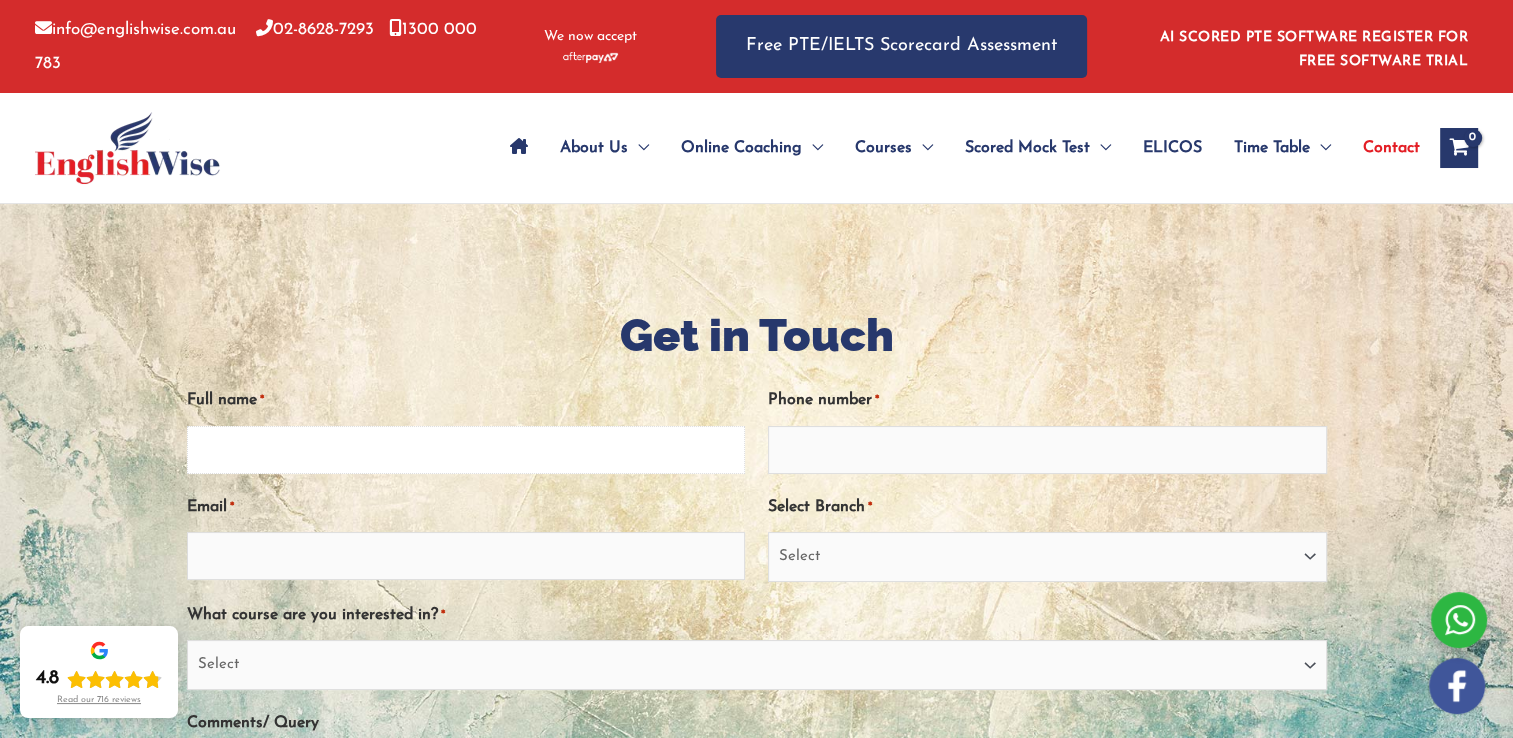drag, startPoint x: 374, startPoint y: 456, endPoint x: 387, endPoint y: 454, distance: 13.152946 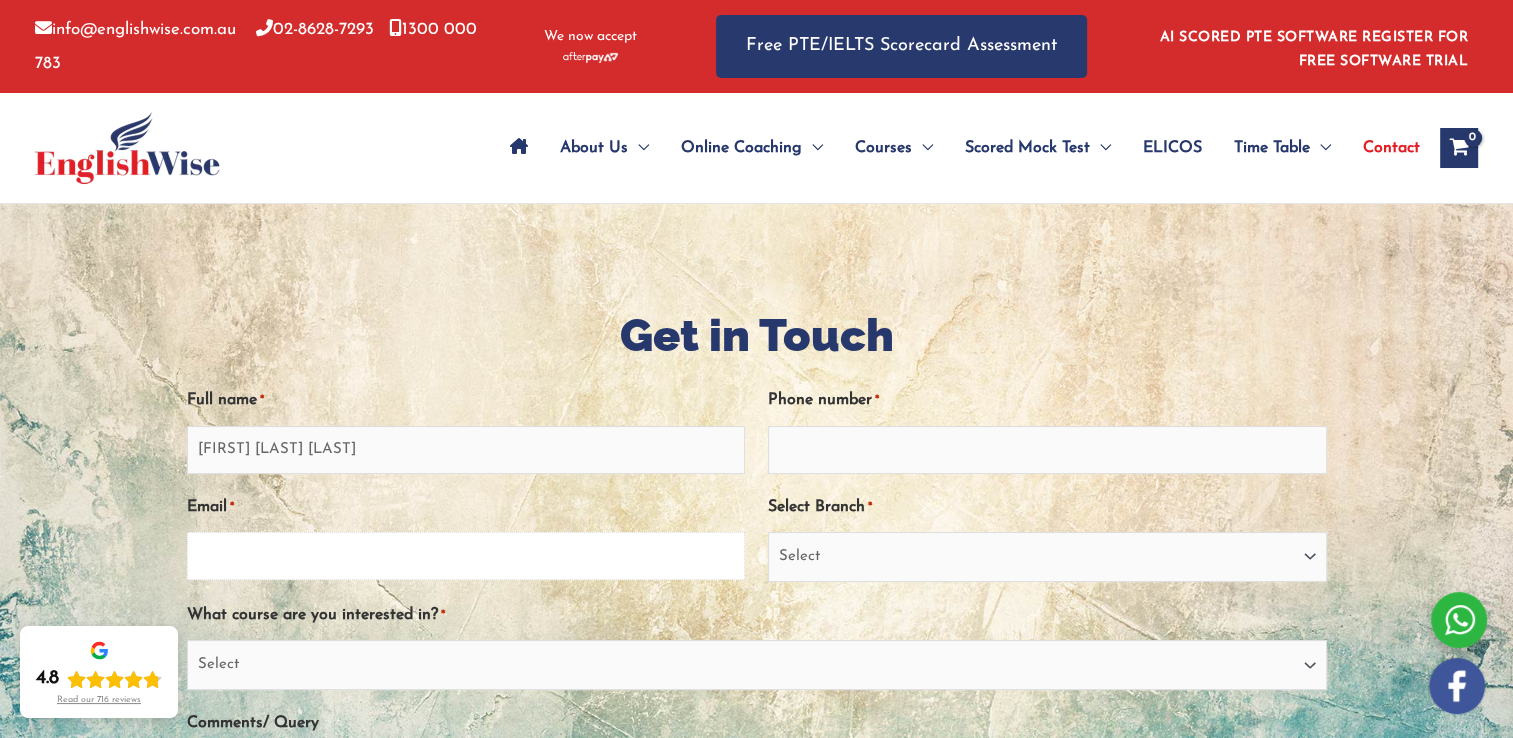 type on "lillithvislumbrada@gmail.com" 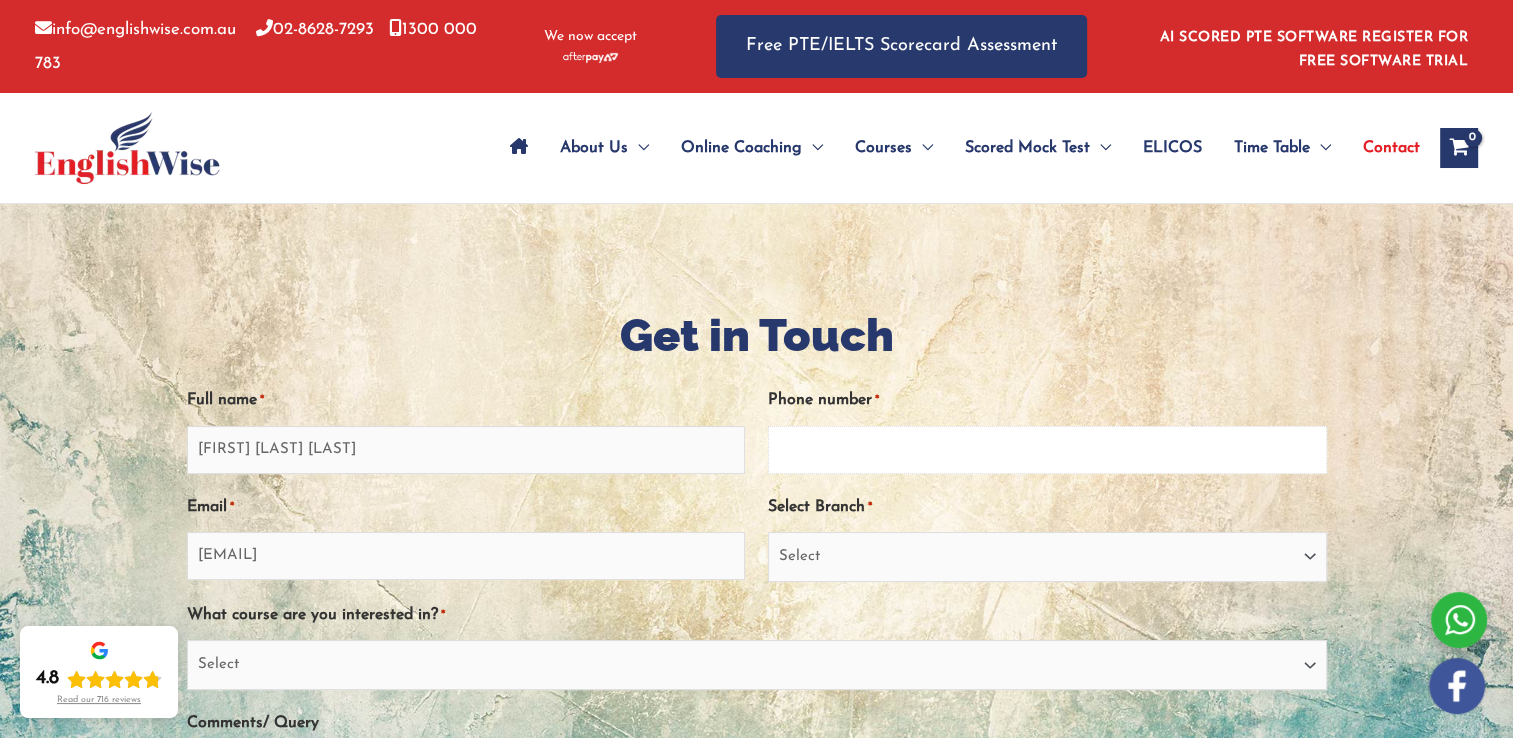 click on "Phone number *" at bounding box center (1047, 450) 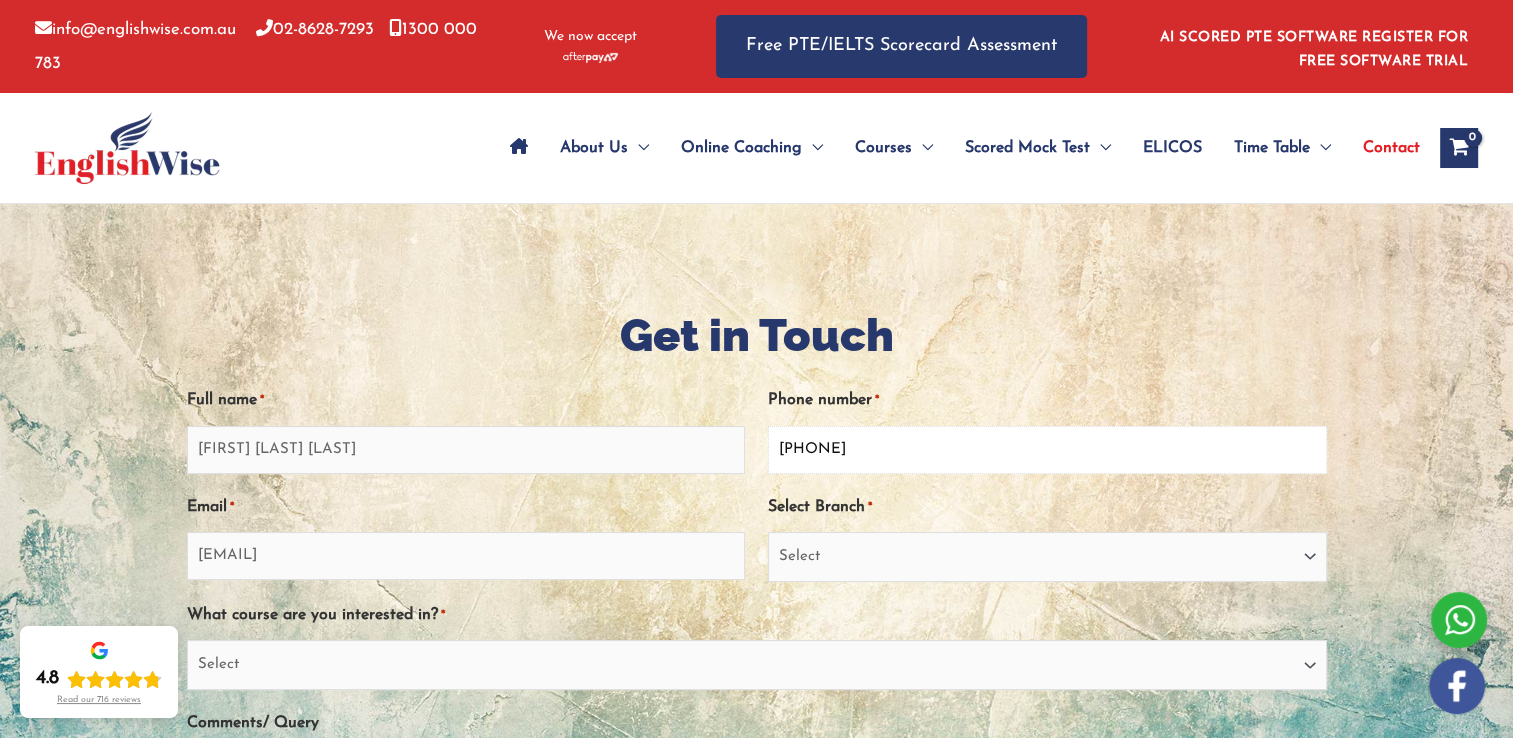 scroll, scrollTop: 100, scrollLeft: 0, axis: vertical 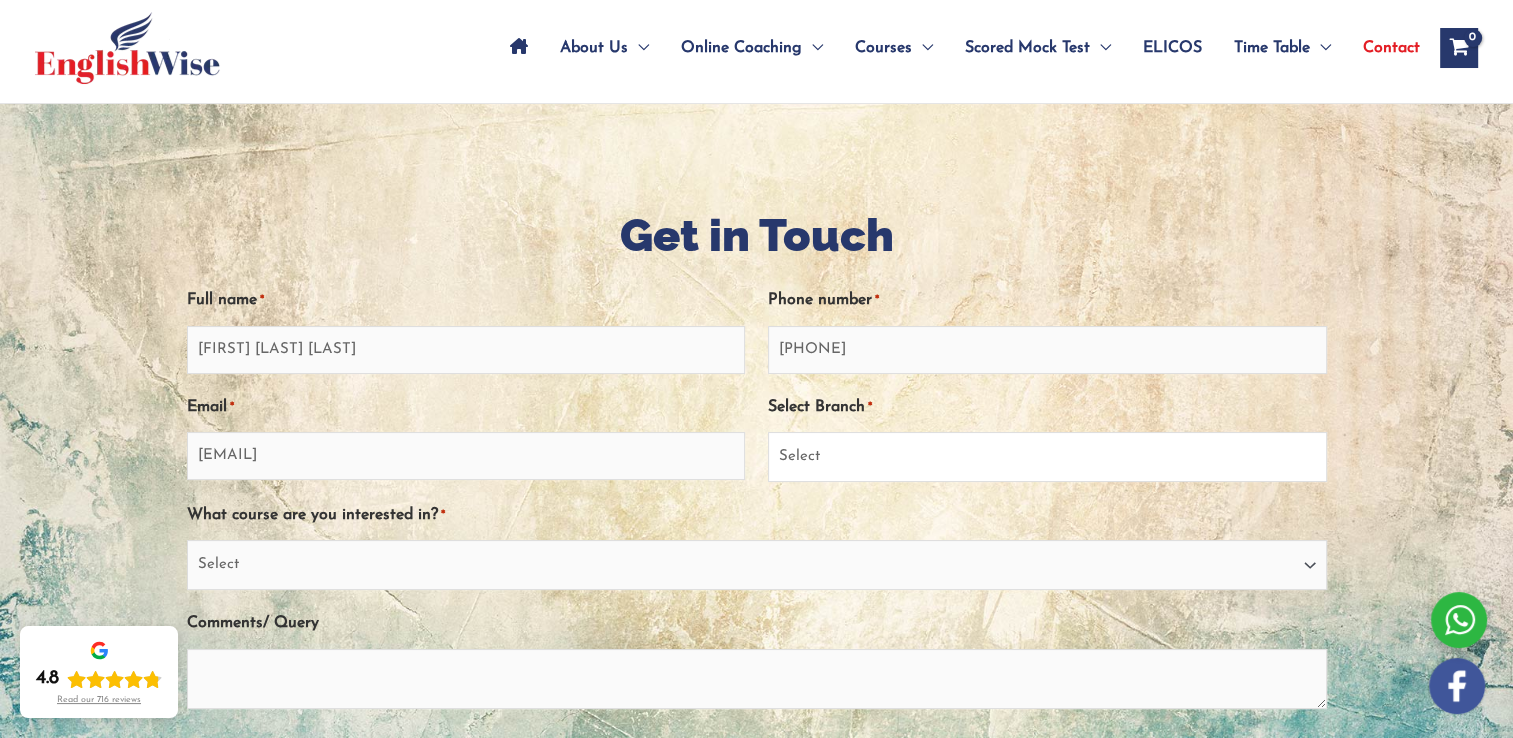 click on "Select Sydney City Center Sydney Parramatta EnglishWise Global Brisbane Gold Coast Australian Capital Territory/Canberra South Australia Victoria Tasmania Northern Territory Western Australia Outside Australia" at bounding box center (1047, 457) 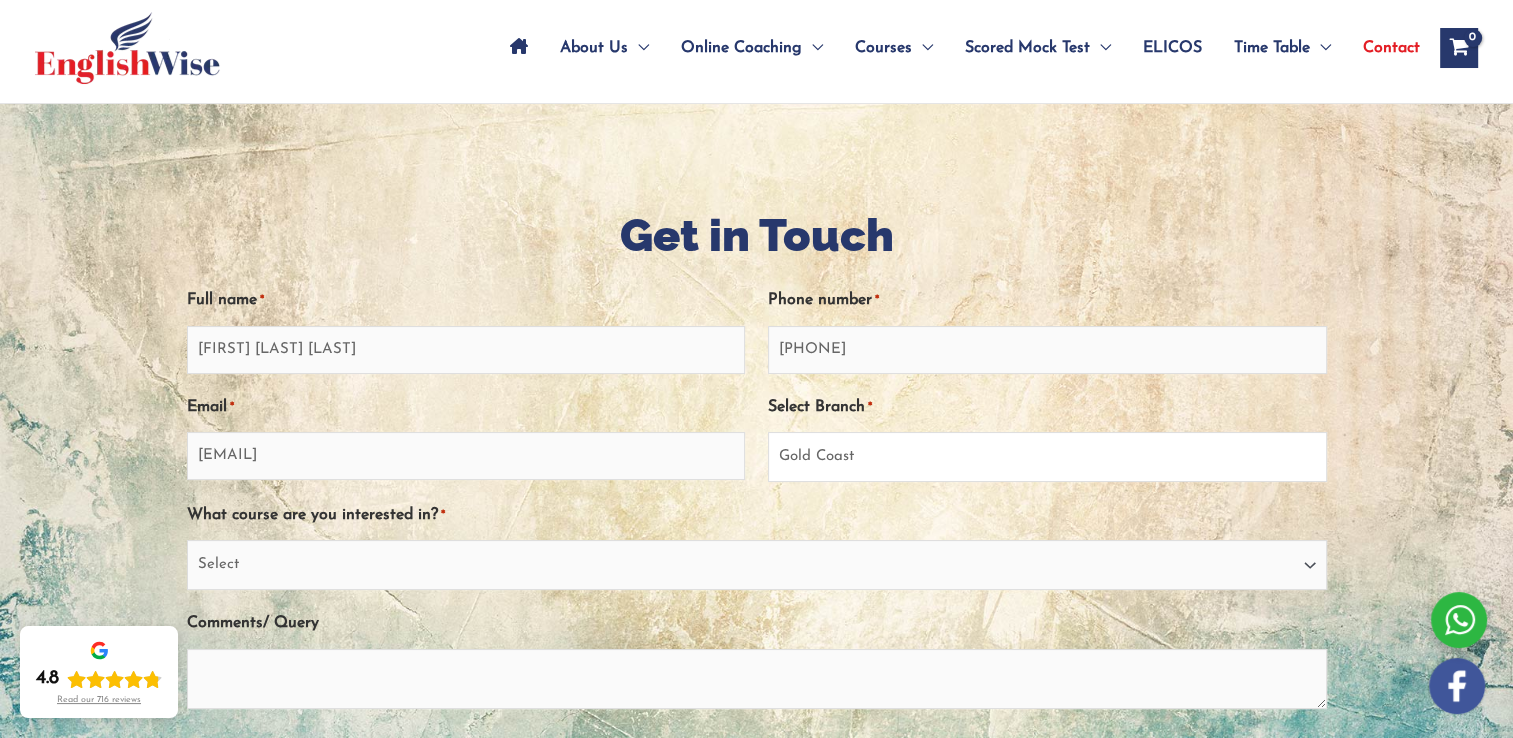 click on "Select Sydney City Center Sydney Parramatta EnglishWise Global Brisbane Gold Coast Australian Capital Territory/Canberra South Australia Victoria Tasmania Northern Territory Western Australia Outside Australia" at bounding box center (1047, 457) 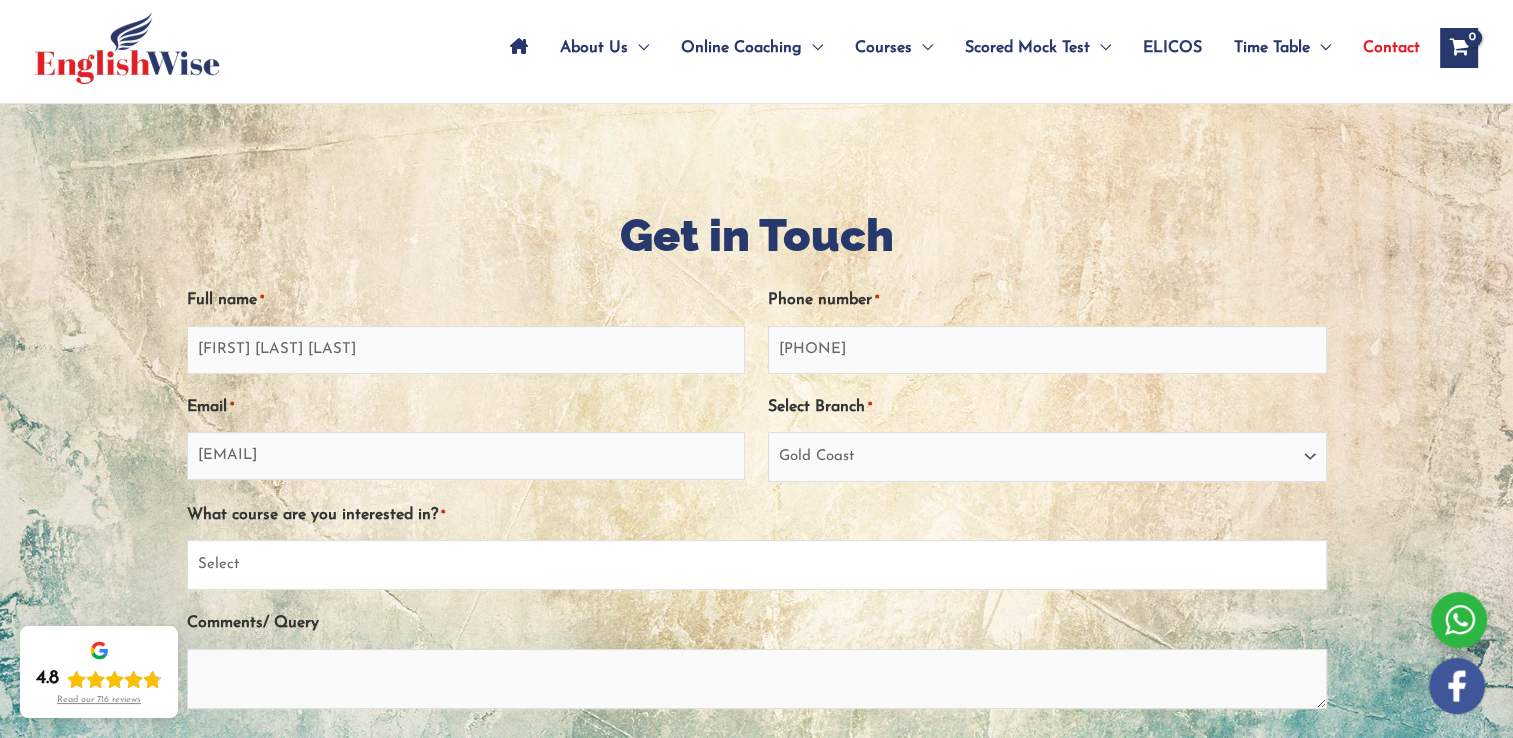 click on "Select PTE NAATI IELTS OET General English" at bounding box center (757, 565) 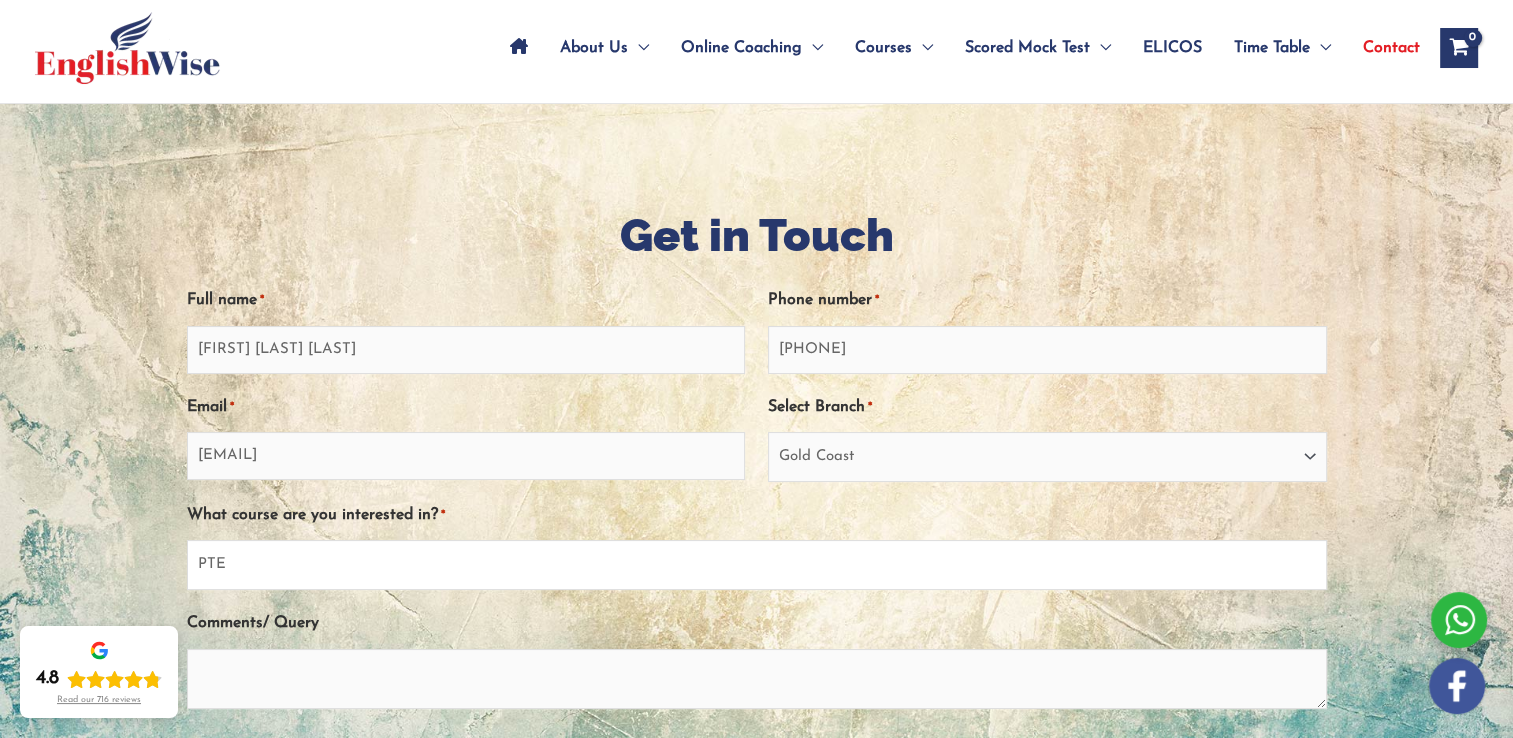click on "Select PTE NAATI IELTS OET General English" at bounding box center [757, 565] 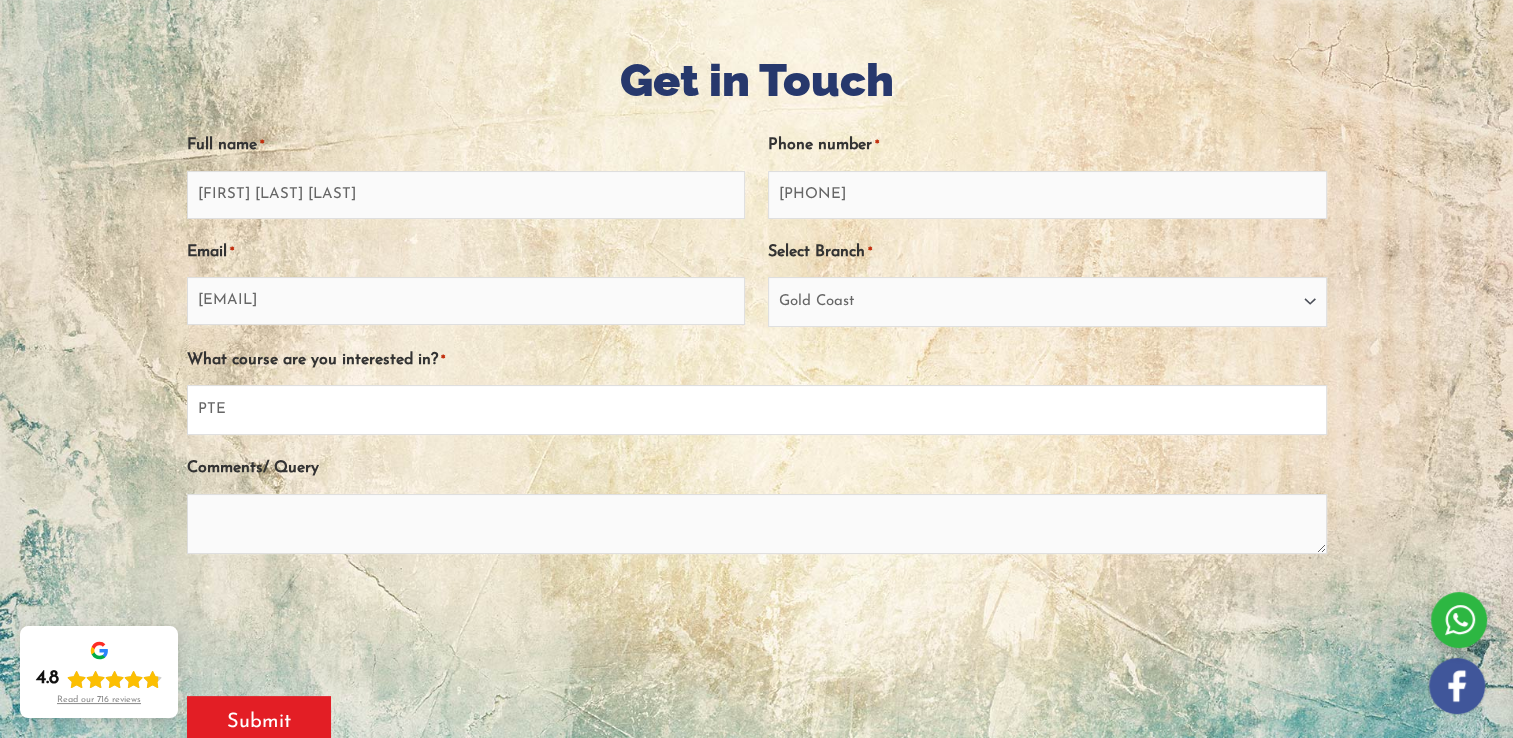 scroll, scrollTop: 300, scrollLeft: 0, axis: vertical 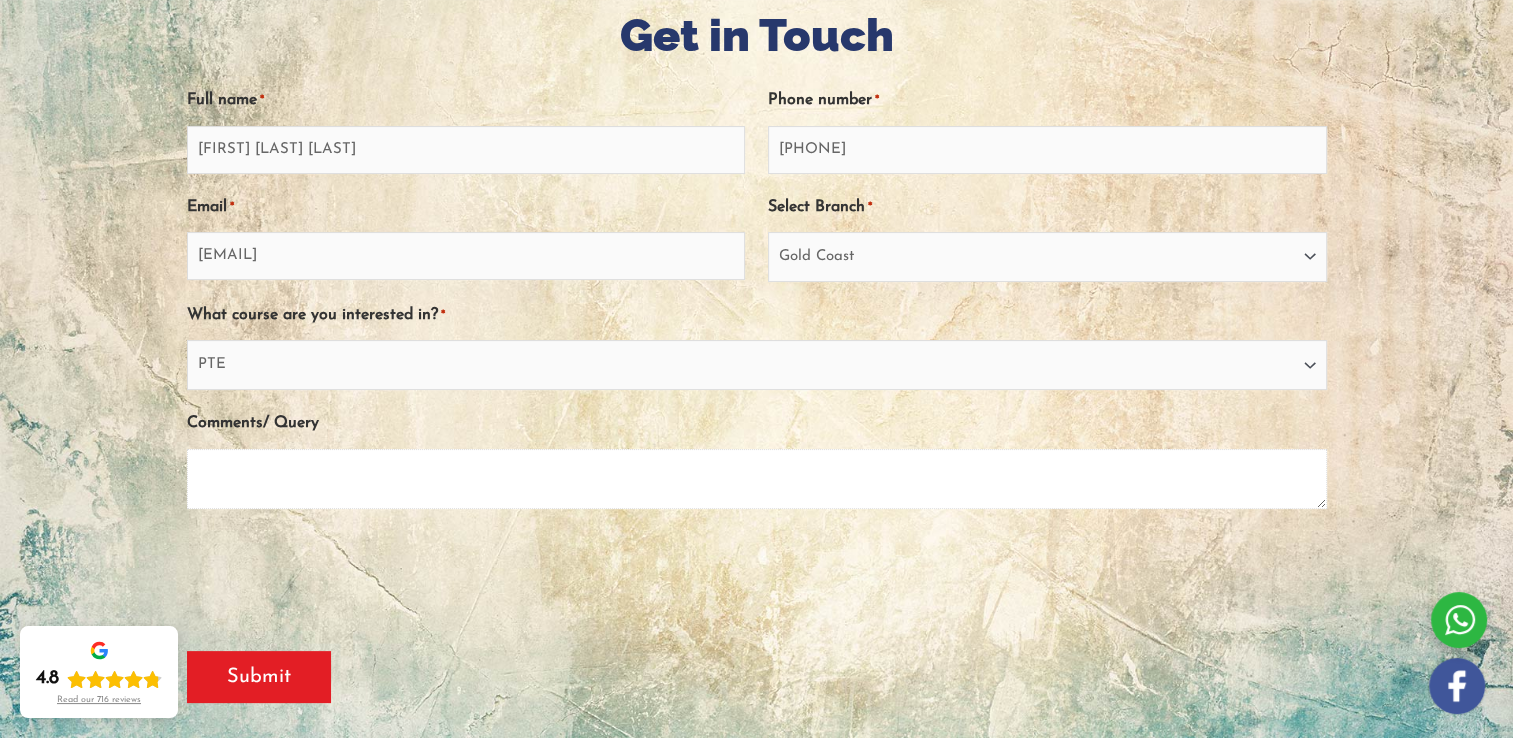 click on "Comments/ Query" at bounding box center [757, 479] 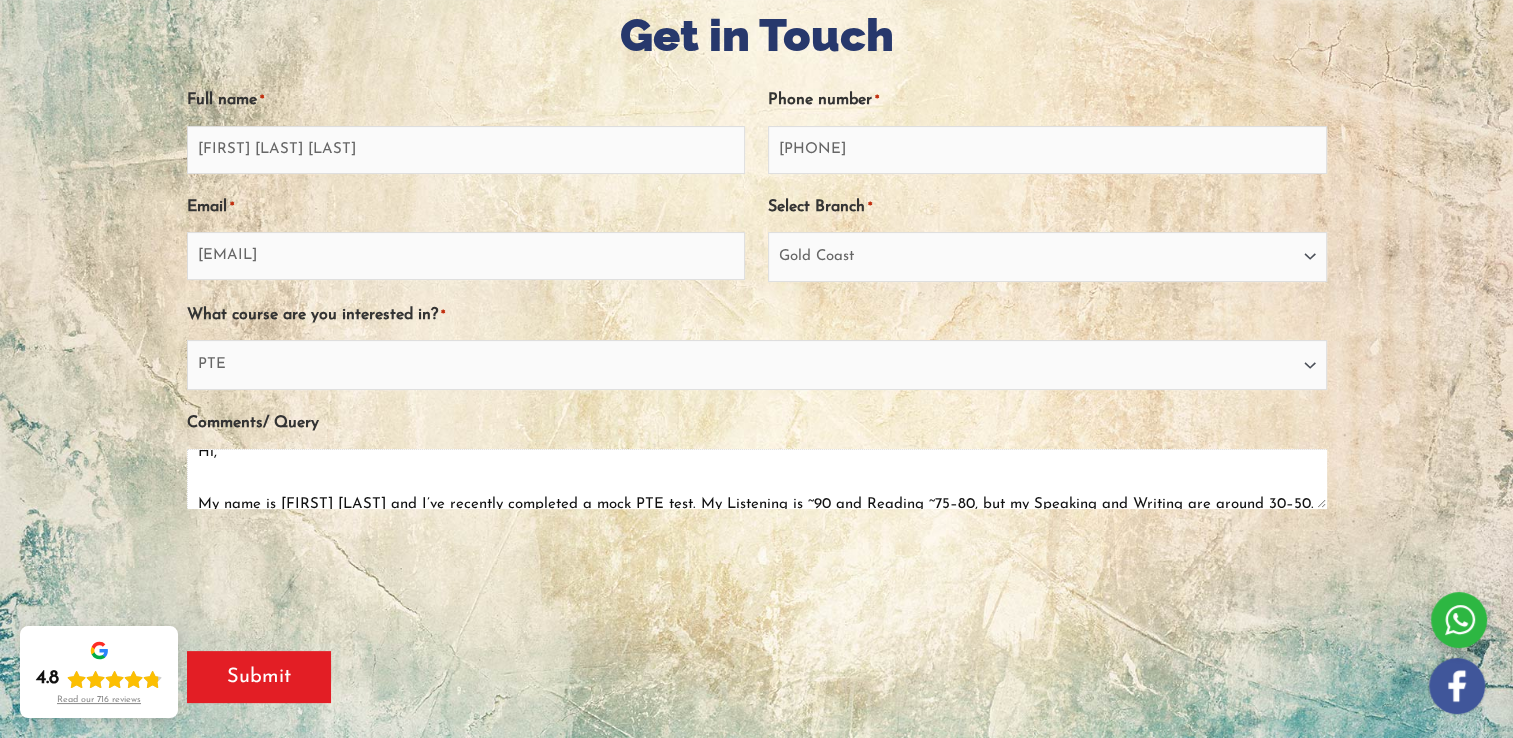scroll, scrollTop: 0, scrollLeft: 0, axis: both 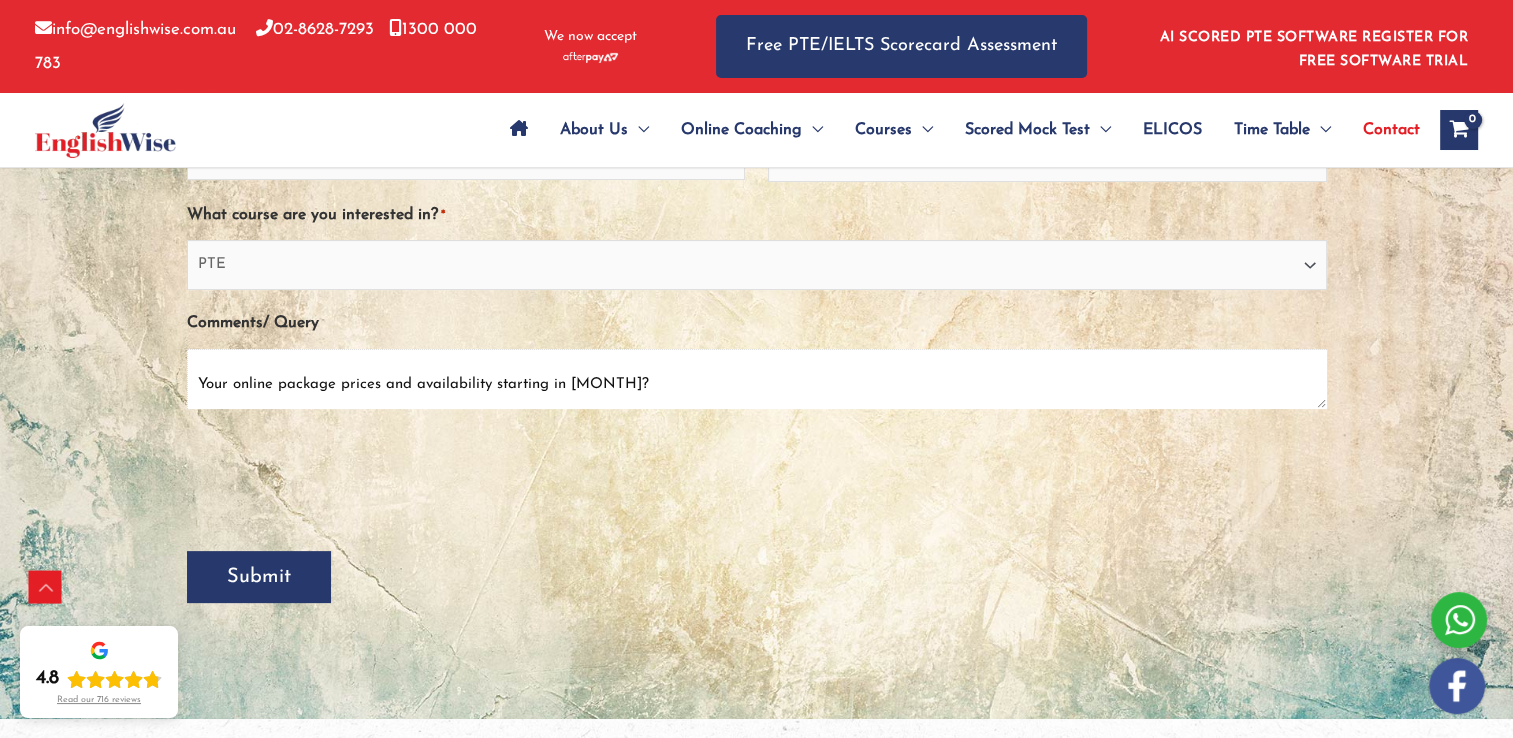 type on "Hi,
My name is Marta and I’ve recently completed a mock PTE test. My Listening is ~90 and Reading ~75–80, but my Speaking and Writing are around 30–50. I aim to achieve 79+ in all sections, especially Speaking and Writing, in time to apply for the Skilled Independent Visa (subclass 189) next year.
Could you please advise if you offer:
1:1 online tutoring or small group classes focusing on Speaking & Writing?
A free trial?
How long it typically takes students starting with my baseline to reach 79+?
Your online package prices and availability starting in October?" 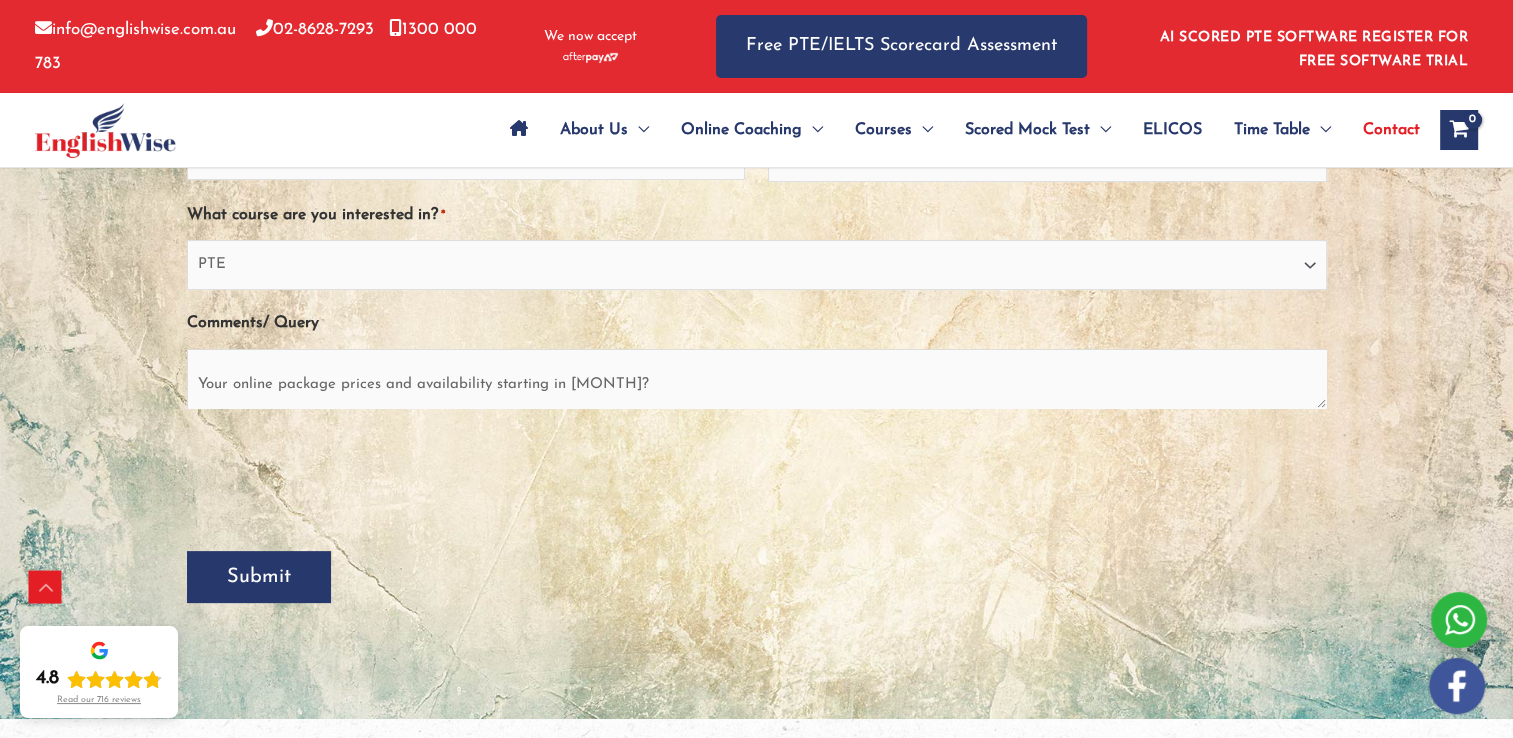 click on "Submit" at bounding box center [259, 577] 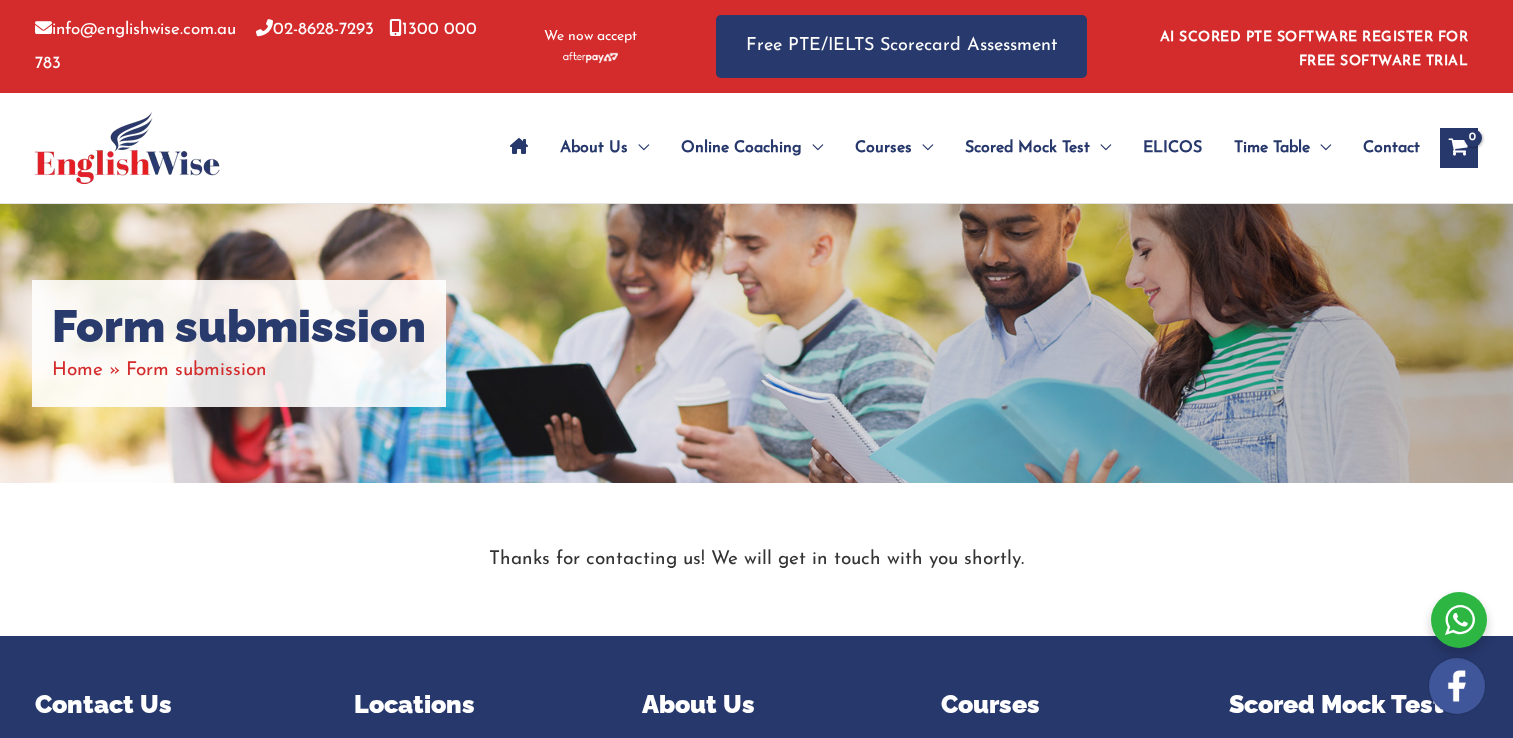 scroll, scrollTop: 0, scrollLeft: 0, axis: both 